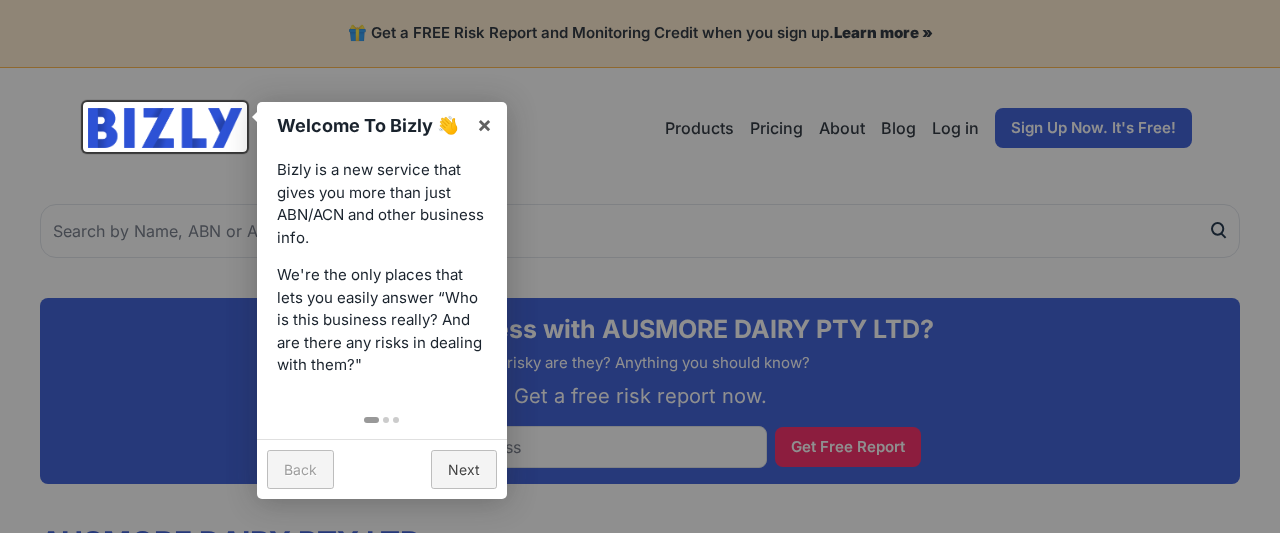 scroll, scrollTop: 0, scrollLeft: 0, axis: both 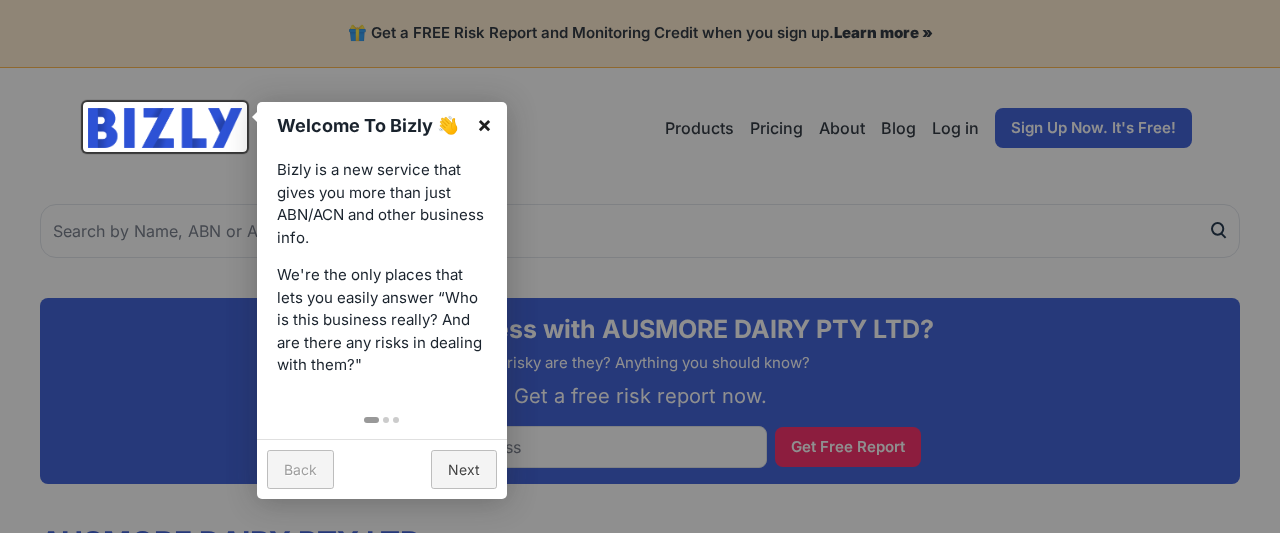 click on "×" at bounding box center (484, 124) 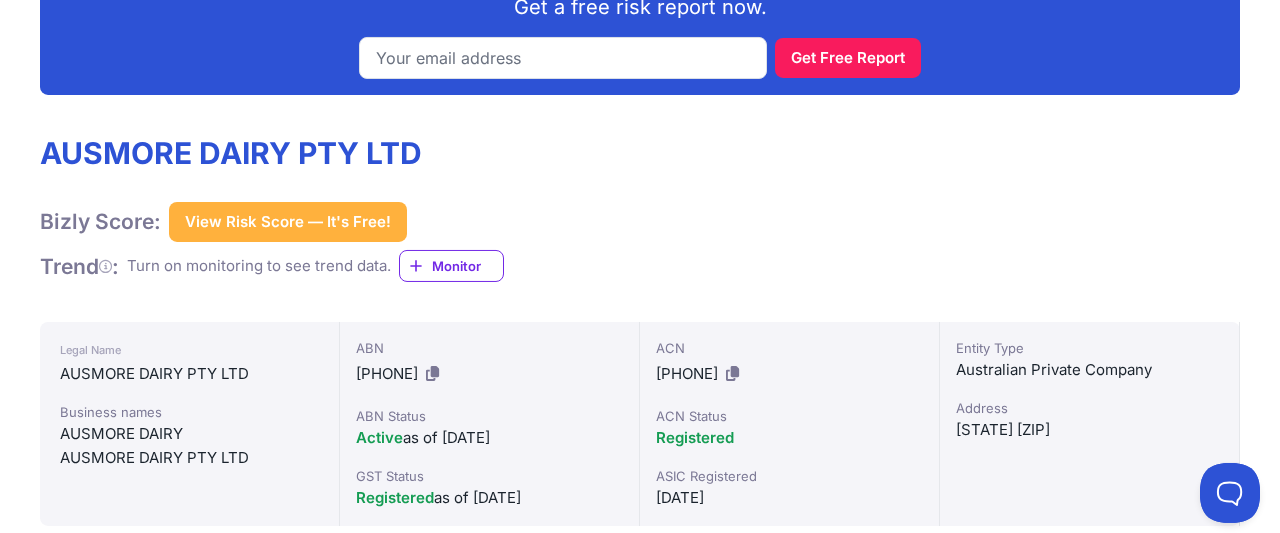 scroll, scrollTop: 416, scrollLeft: 0, axis: vertical 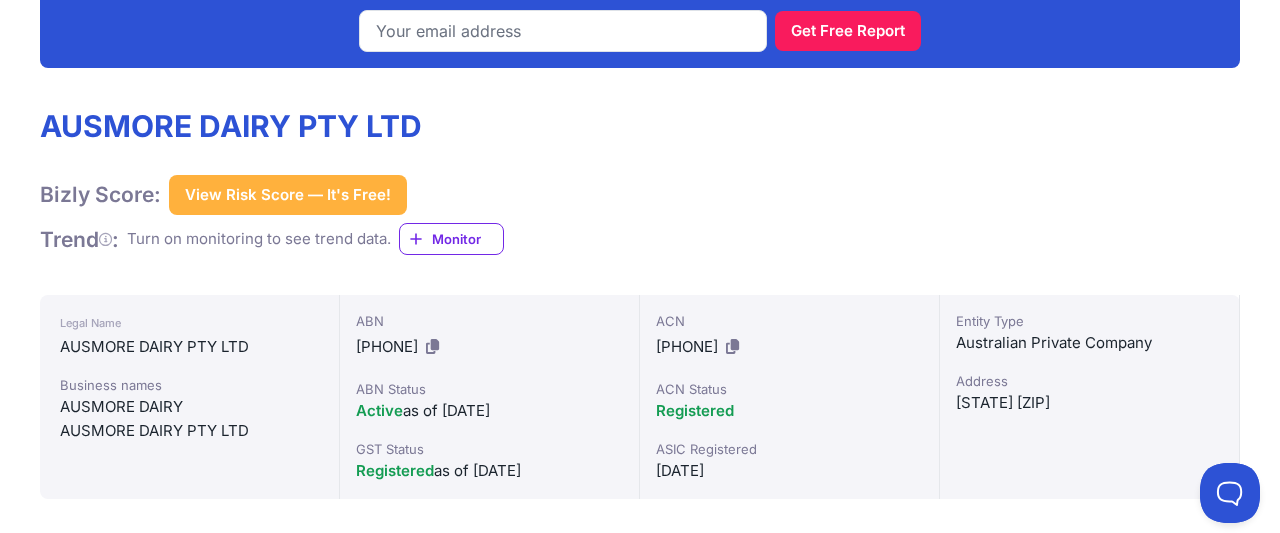 click on "View Risk Score — It's Free!" at bounding box center [288, 195] 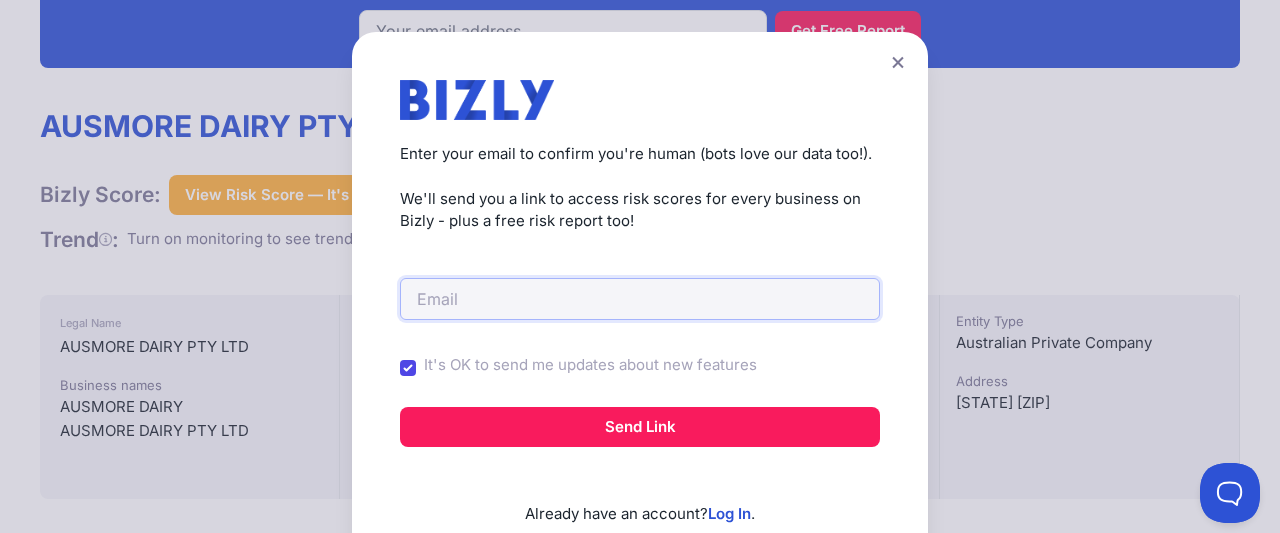 click at bounding box center (640, 299) 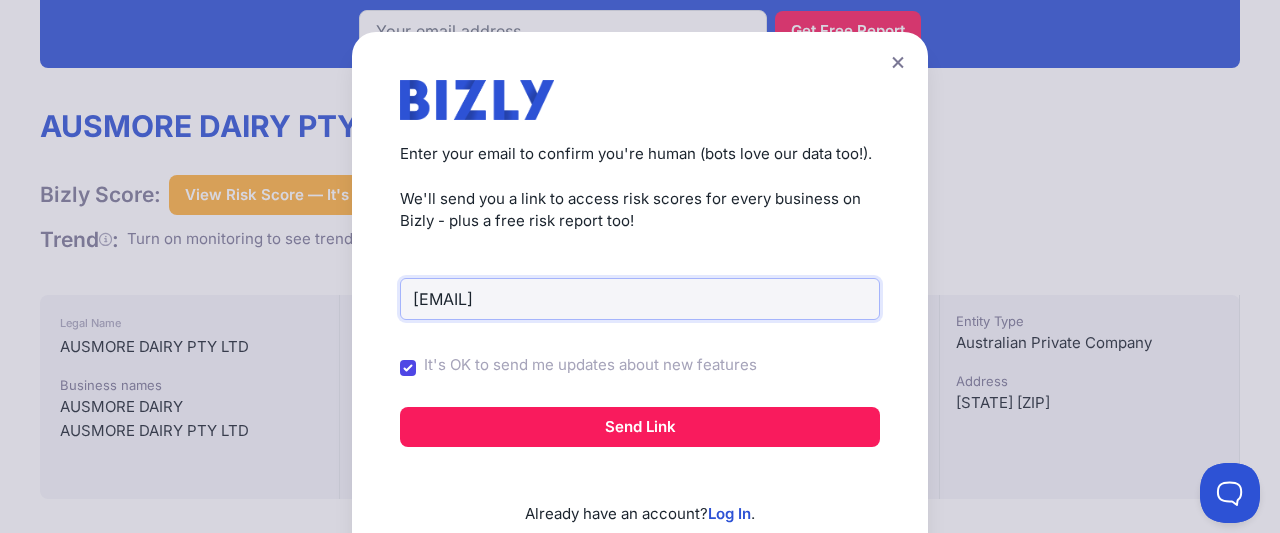 type on "[EMAIL]" 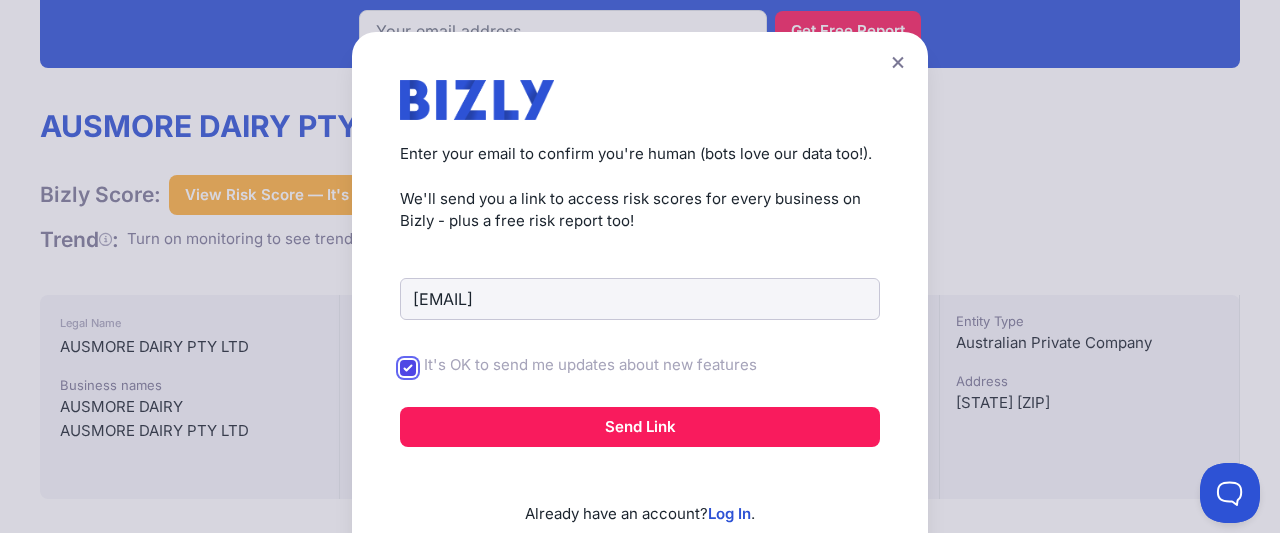 click on "It's OK to send me updates about new features" at bounding box center (408, 368) 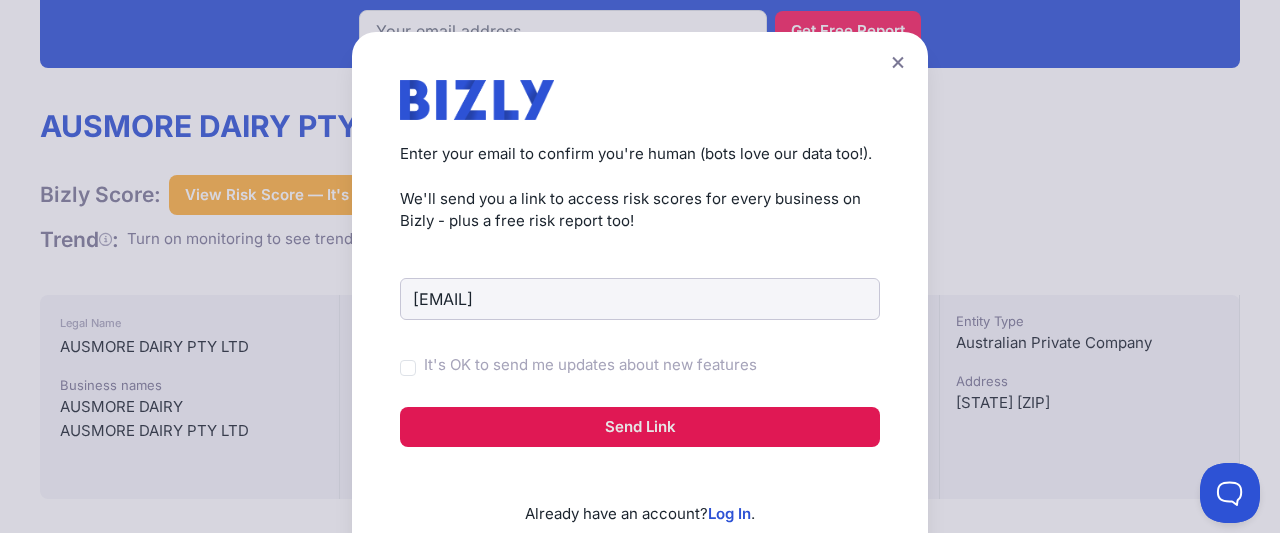 click on "Send Link" at bounding box center (640, 427) 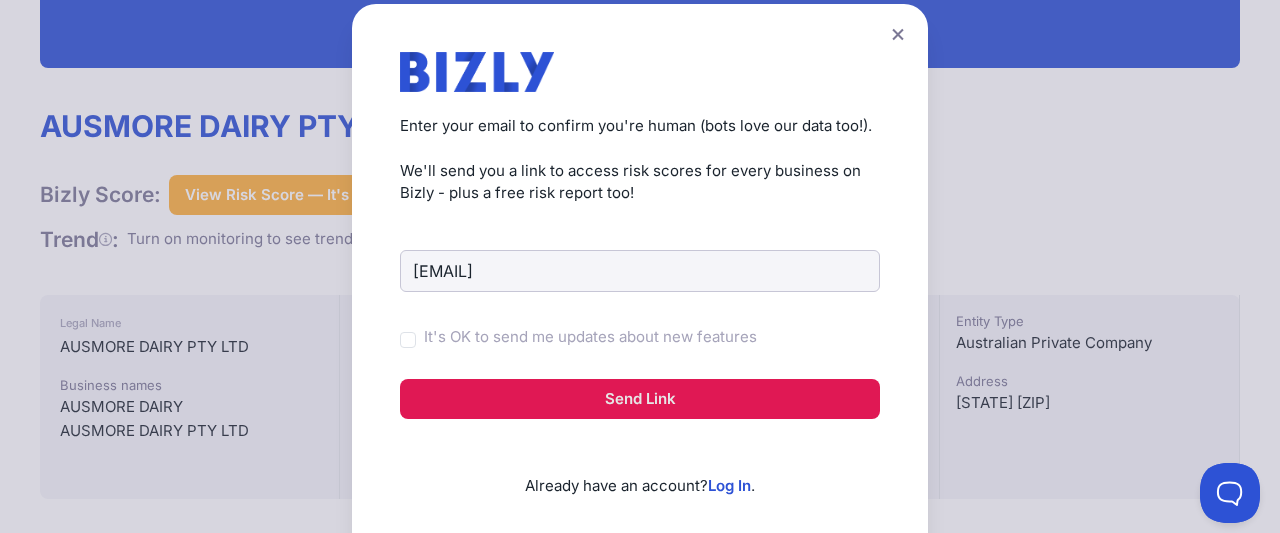 scroll, scrollTop: 0, scrollLeft: 0, axis: both 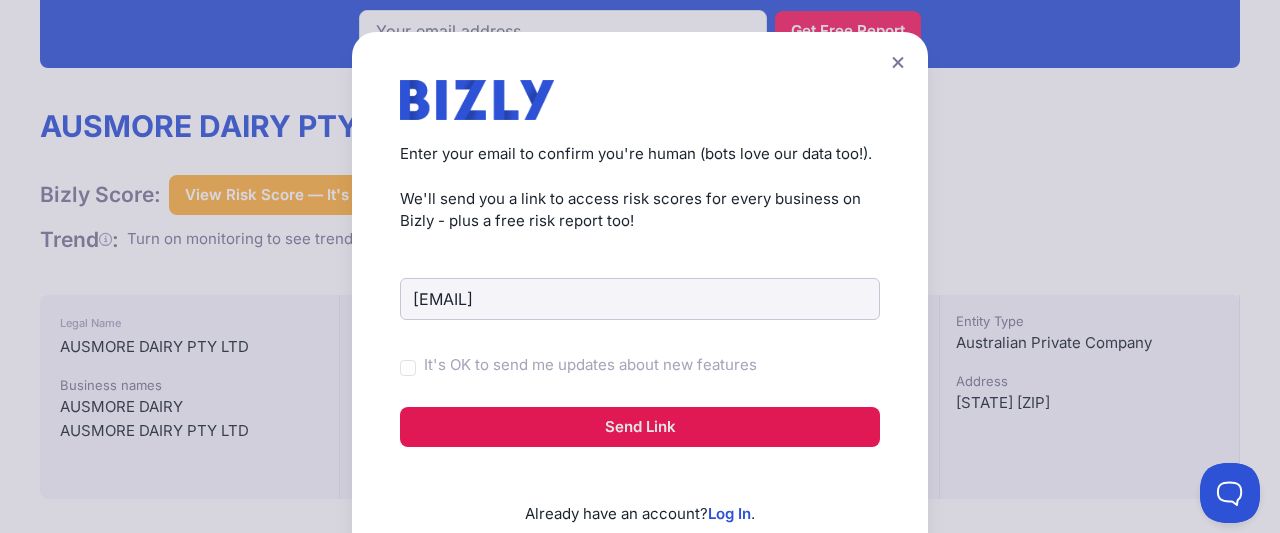 click on "Send Link" at bounding box center (640, 427) 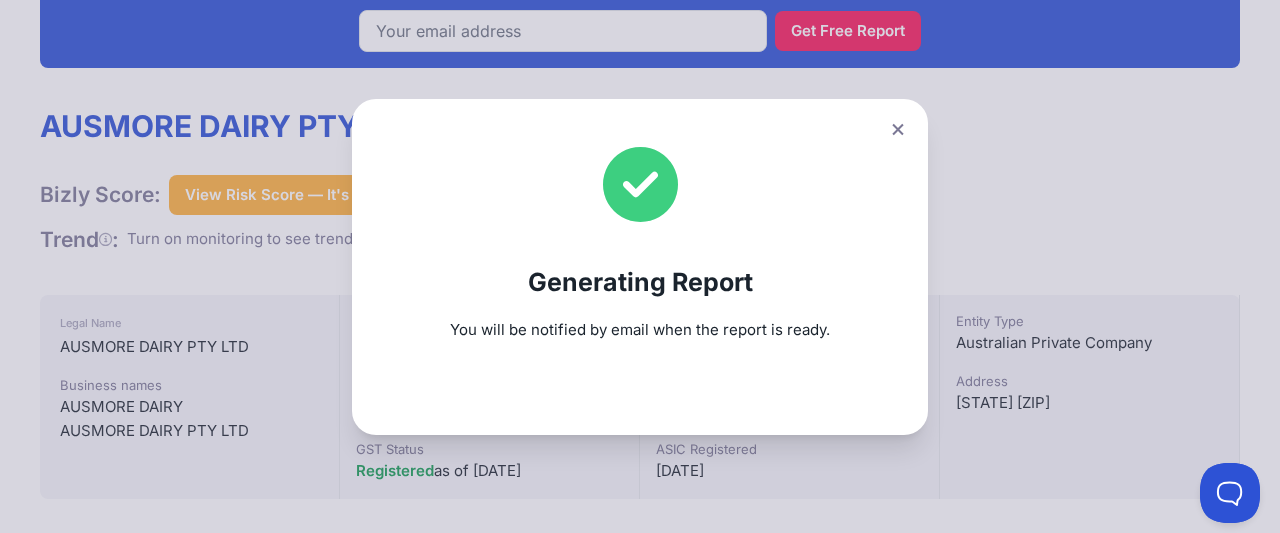 click 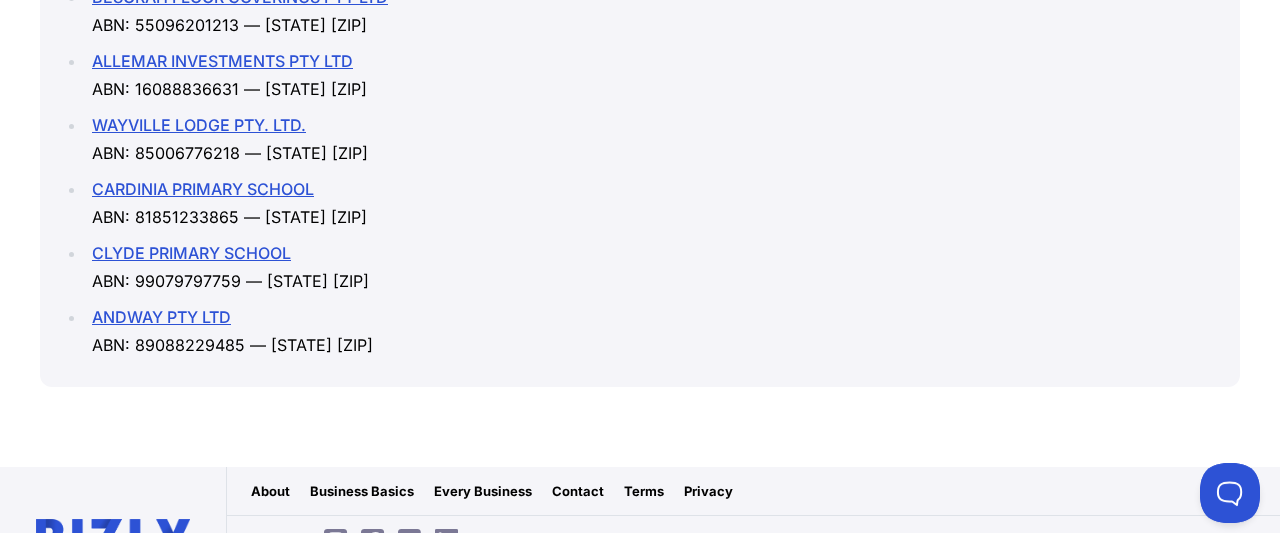 scroll, scrollTop: 2893, scrollLeft: 0, axis: vertical 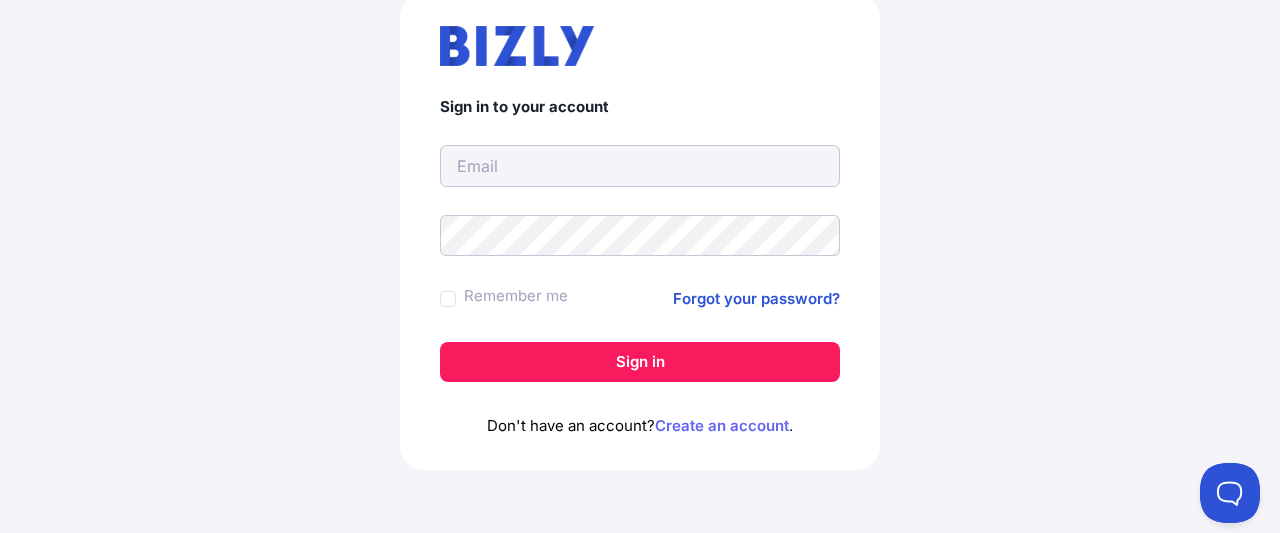 click on "Create an account" at bounding box center (722, 425) 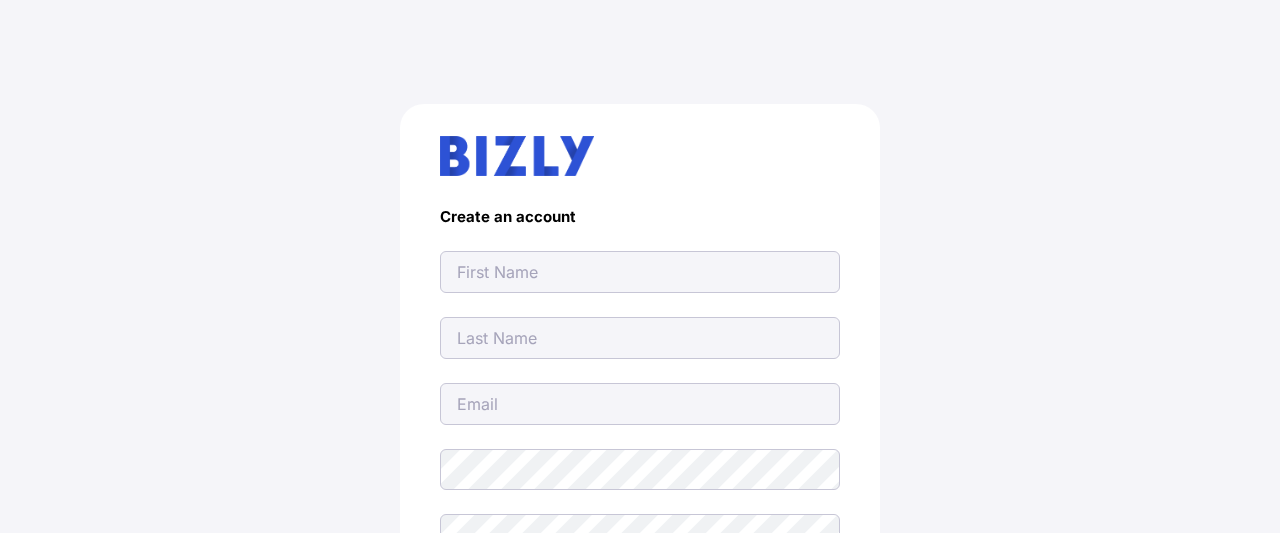 scroll, scrollTop: 0, scrollLeft: 0, axis: both 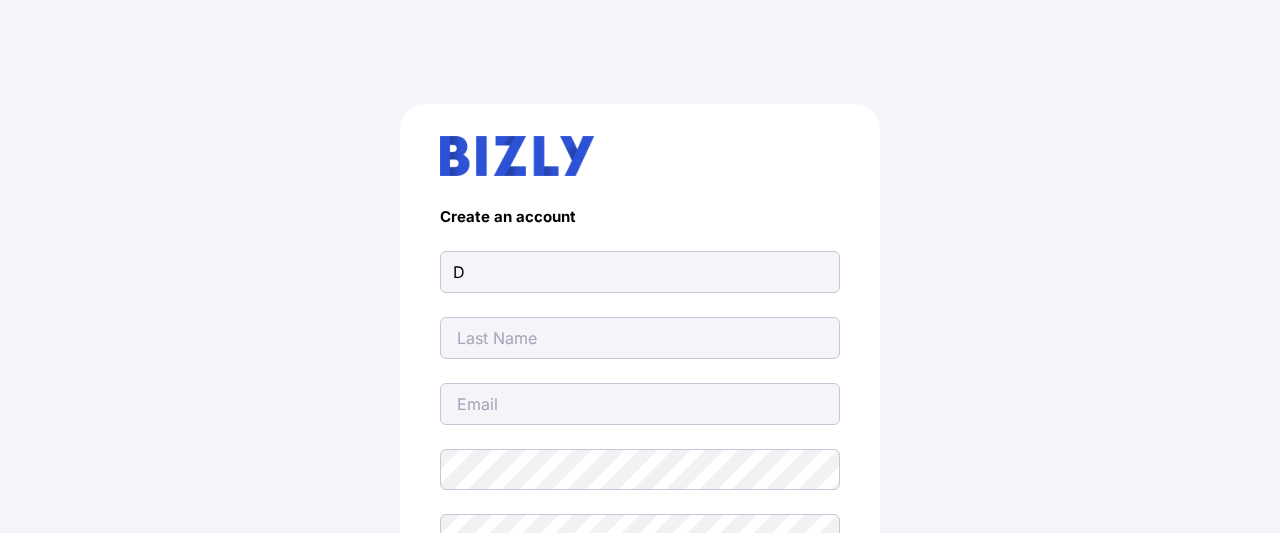 type on "D" 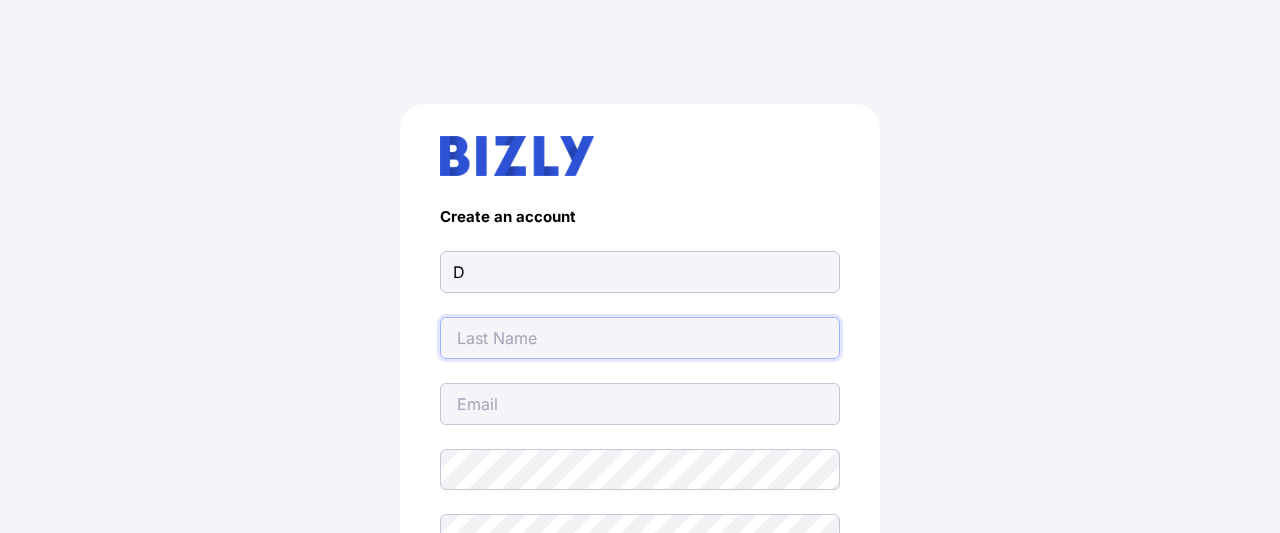 scroll, scrollTop: 0, scrollLeft: 0, axis: both 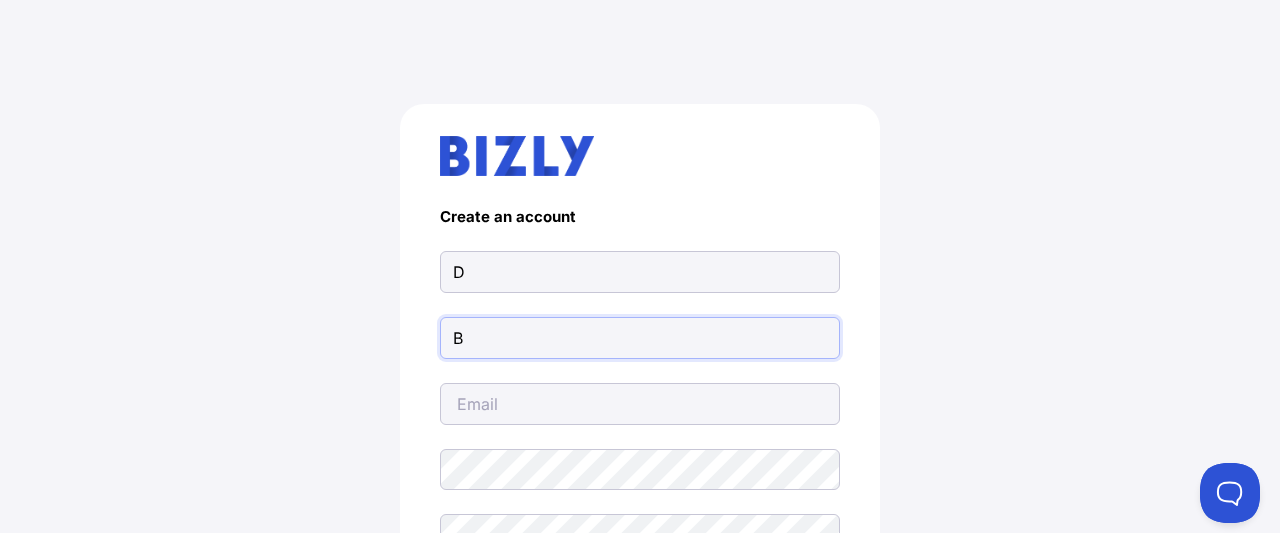 type on "B" 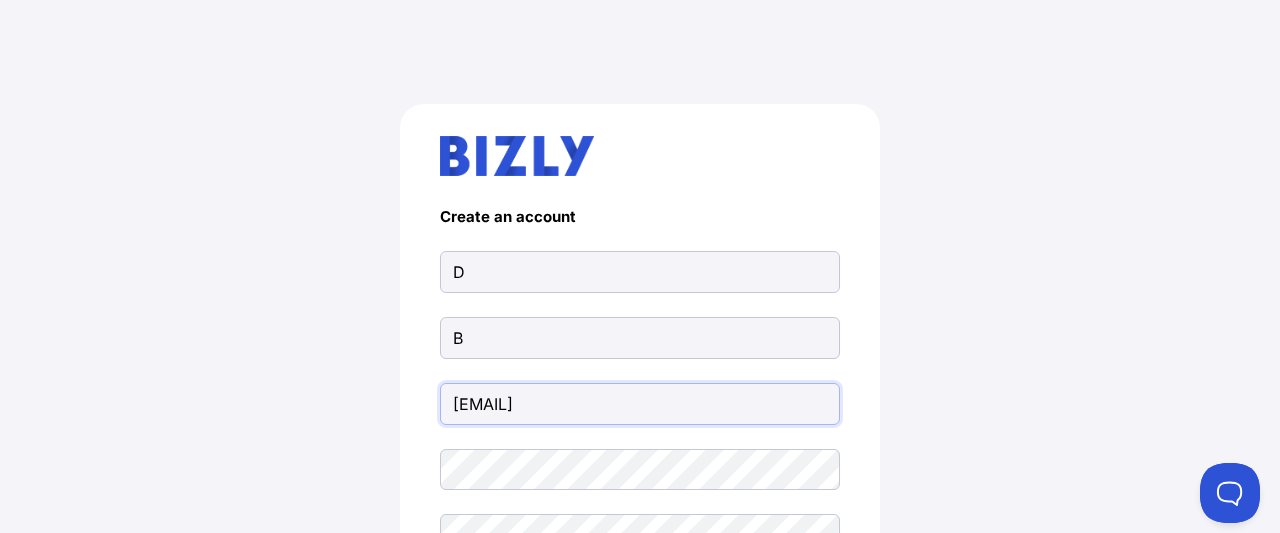 type on "[EMAIL]" 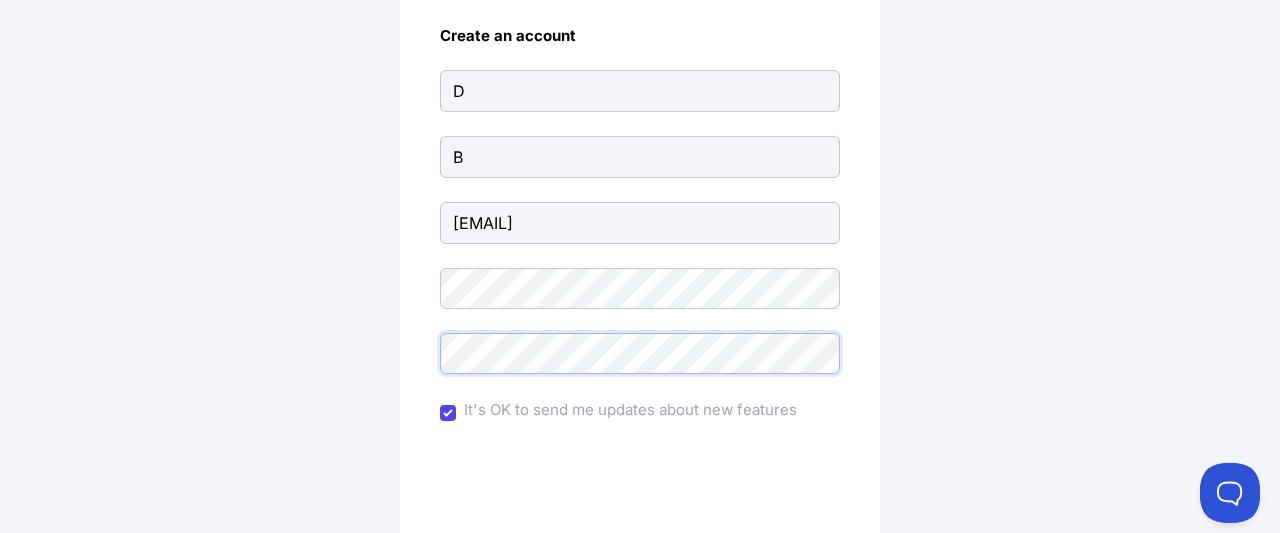 scroll, scrollTop: 217, scrollLeft: 0, axis: vertical 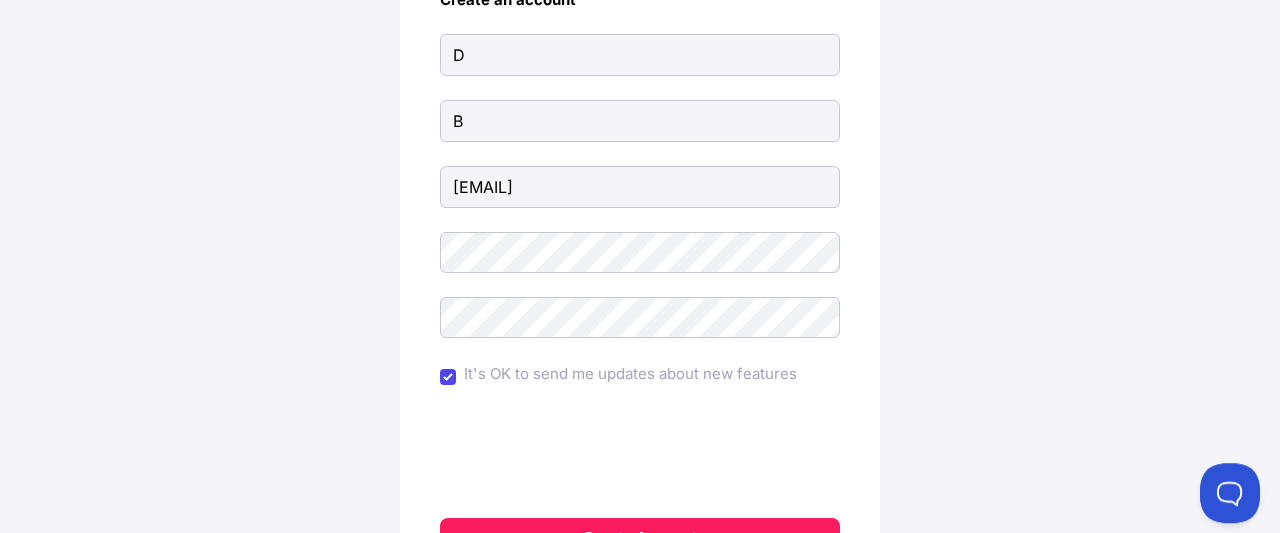 click on "It's OK to send me updates about new features" at bounding box center (640, 377) 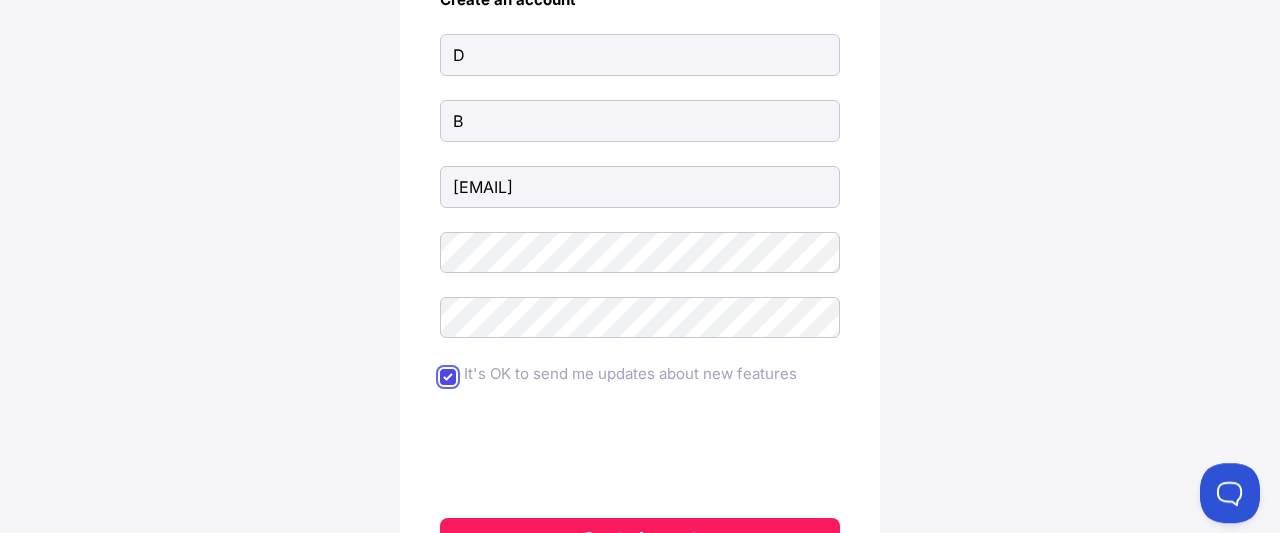 click on "It's OK to send me updates about new features" at bounding box center [448, 377] 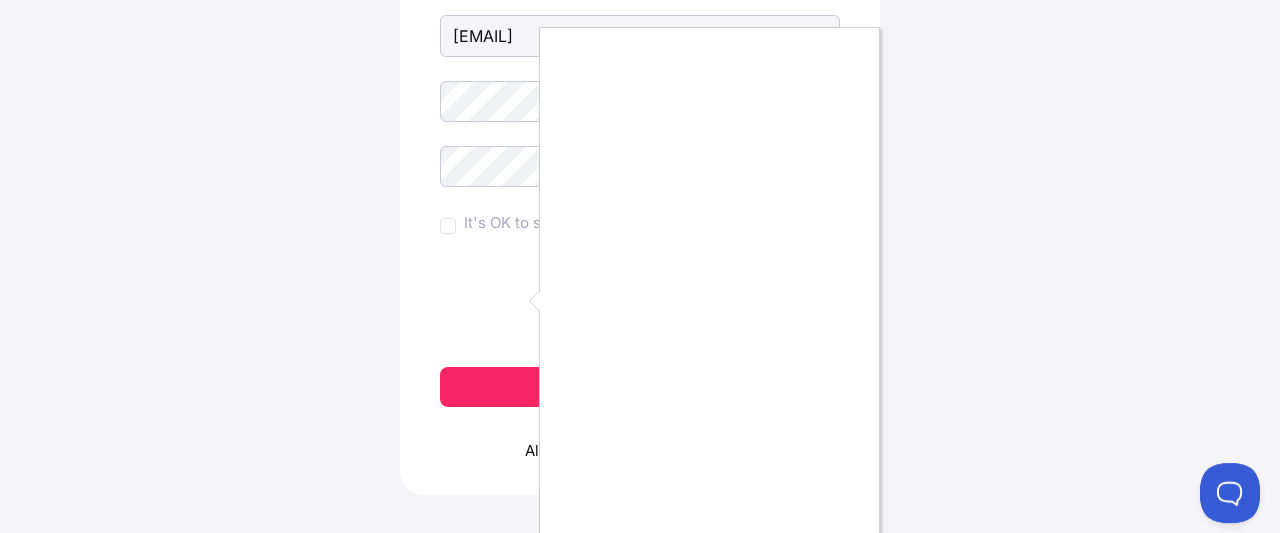 scroll, scrollTop: 392, scrollLeft: 0, axis: vertical 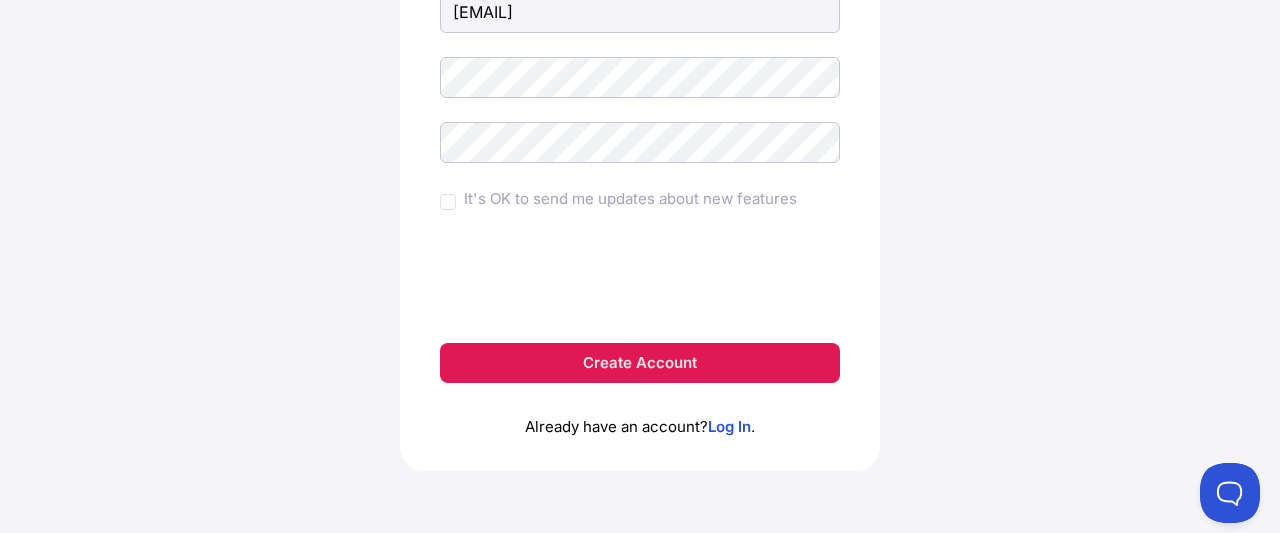 click on "Create Account" at bounding box center (640, 363) 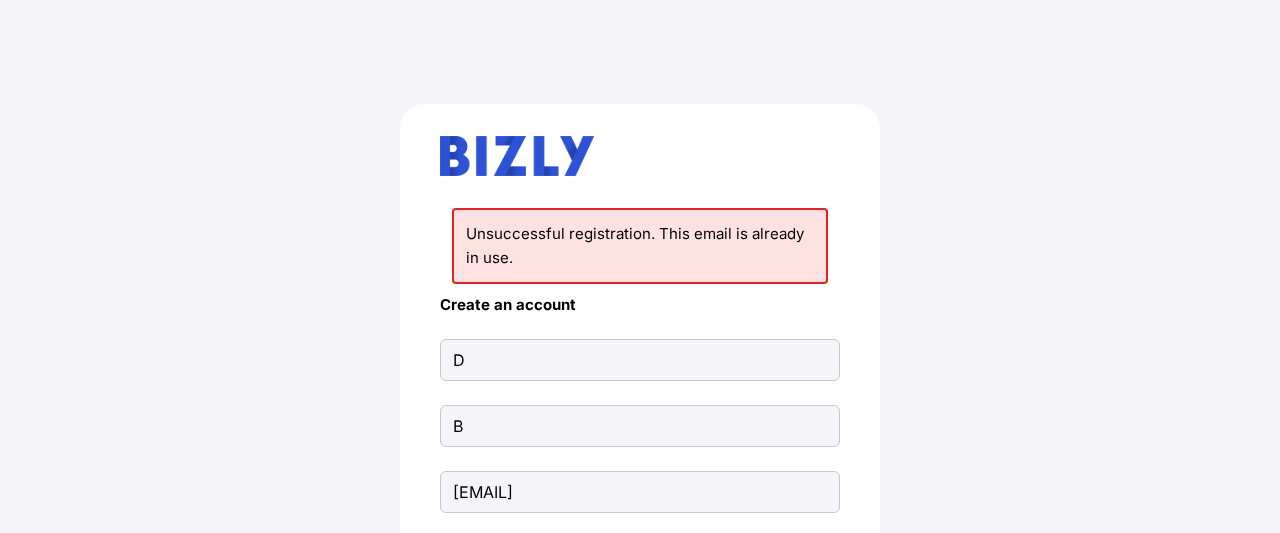 scroll, scrollTop: 0, scrollLeft: 0, axis: both 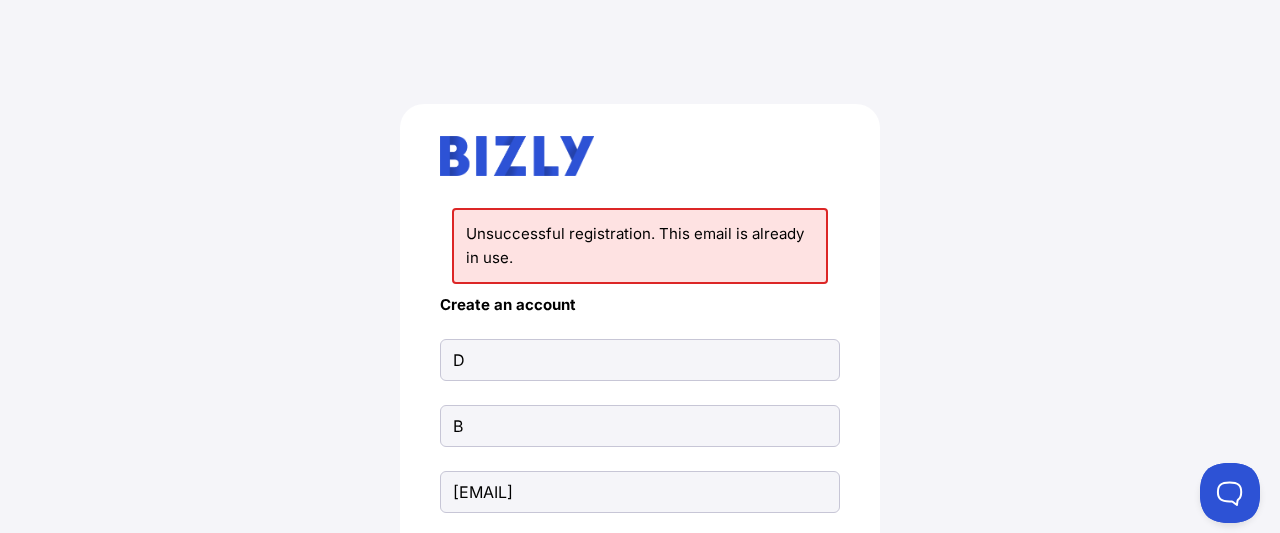 click on "D" at bounding box center (640, 360) 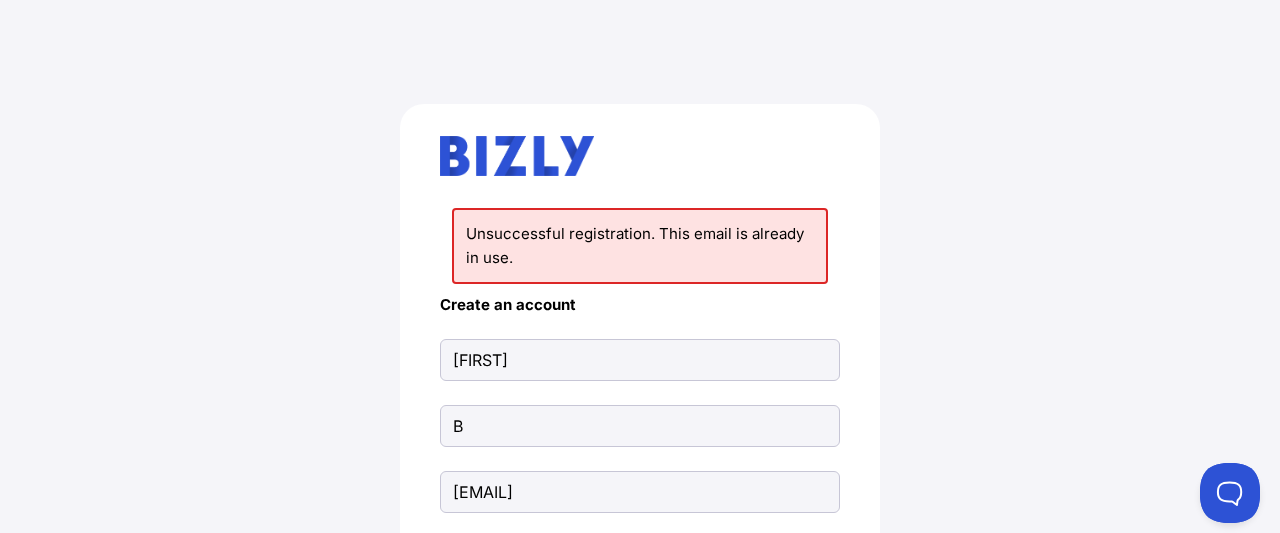 type on "[FIRST]" 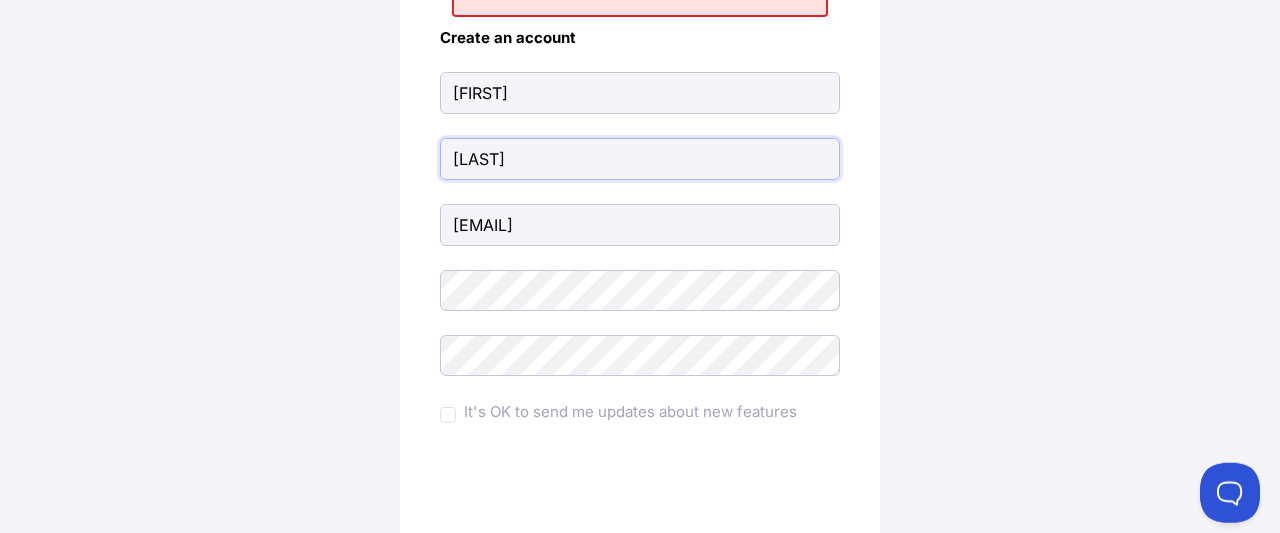 scroll, scrollTop: 312, scrollLeft: 0, axis: vertical 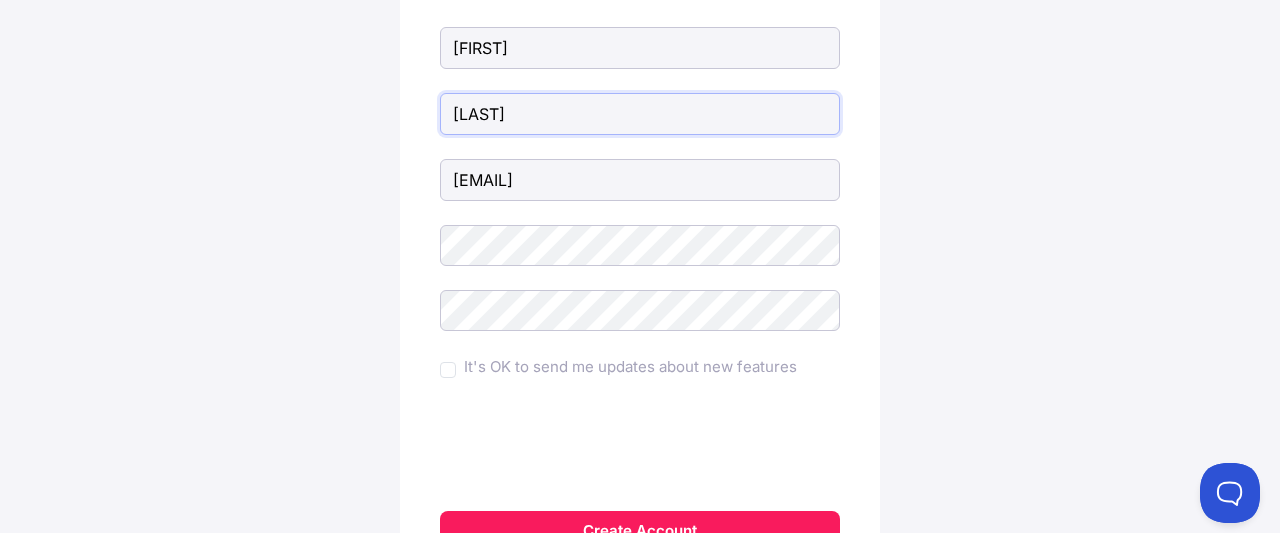 type on "[LAST]" 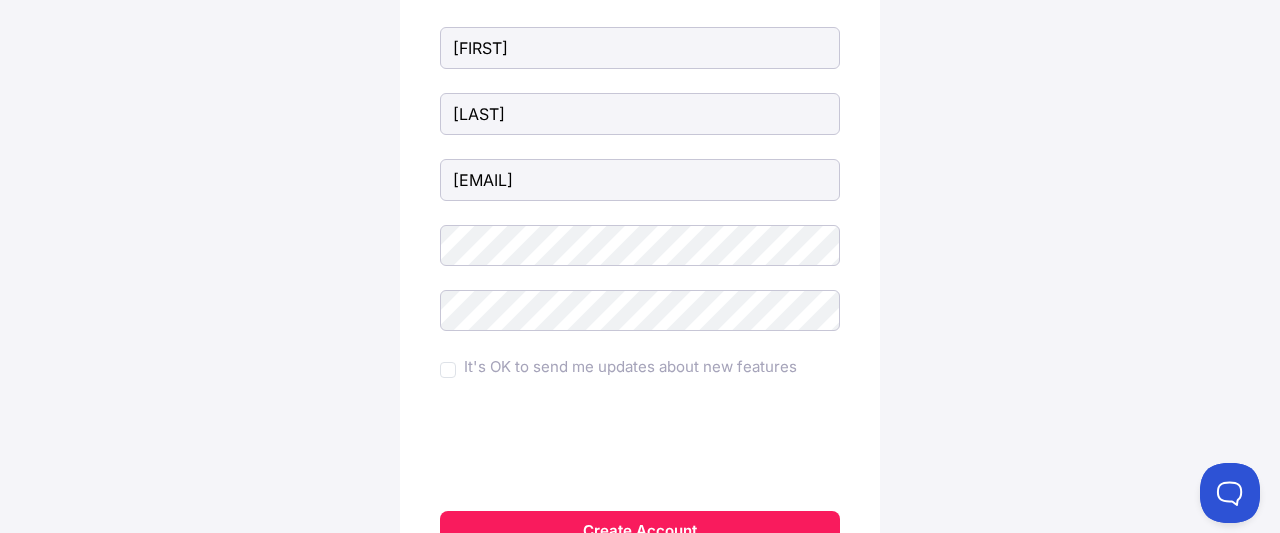 scroll, scrollTop: 480, scrollLeft: 0, axis: vertical 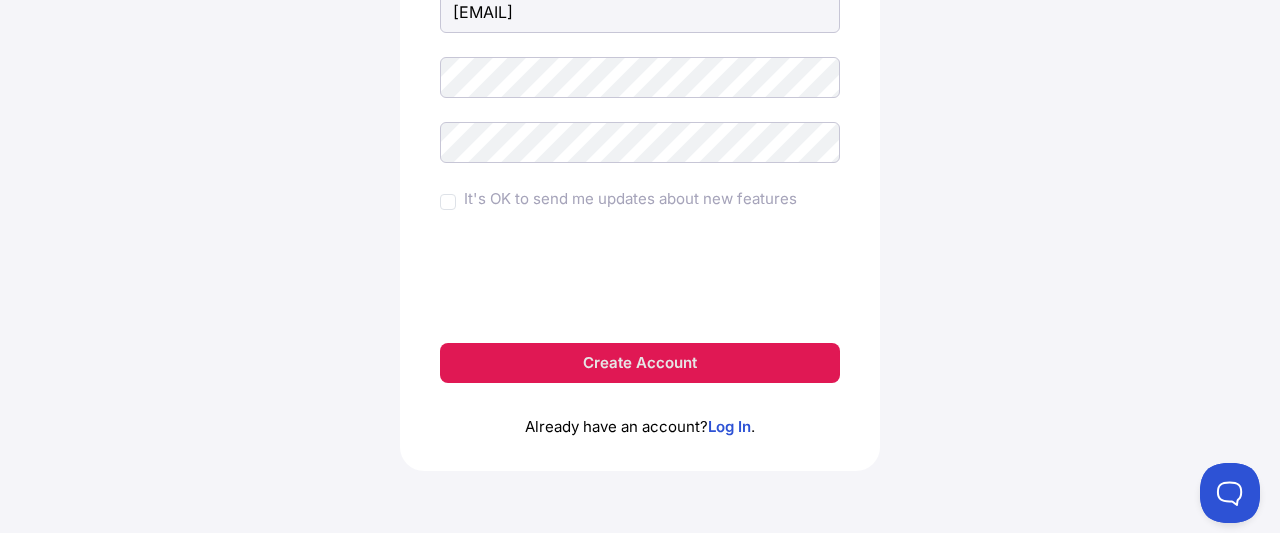 click on "Create Account" at bounding box center (640, 363) 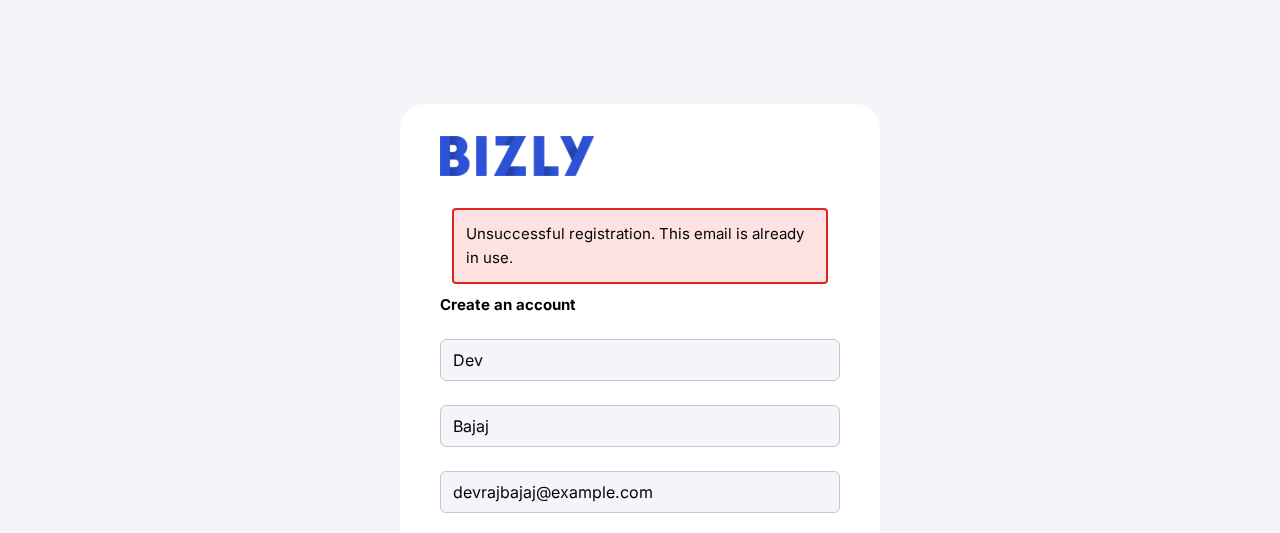 scroll, scrollTop: 0, scrollLeft: 0, axis: both 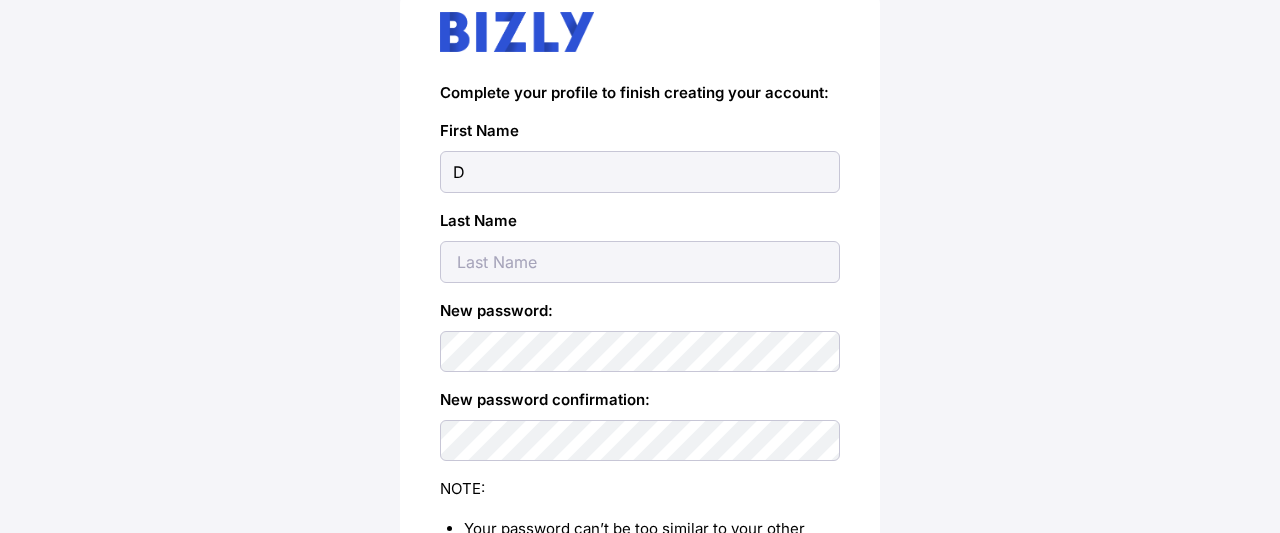 type on "D" 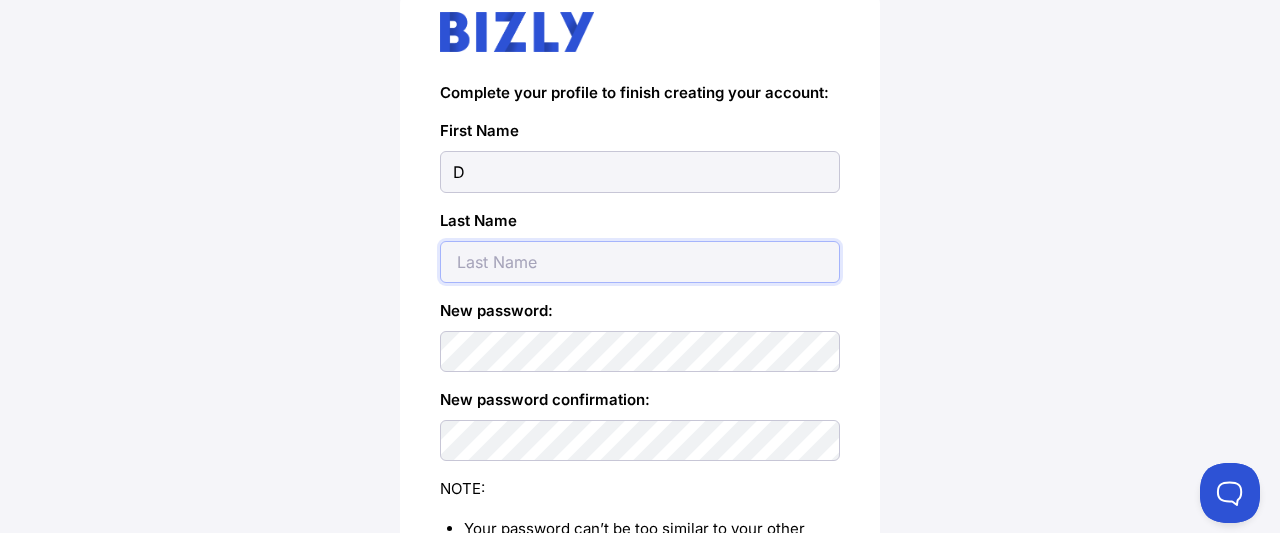 scroll, scrollTop: 0, scrollLeft: 0, axis: both 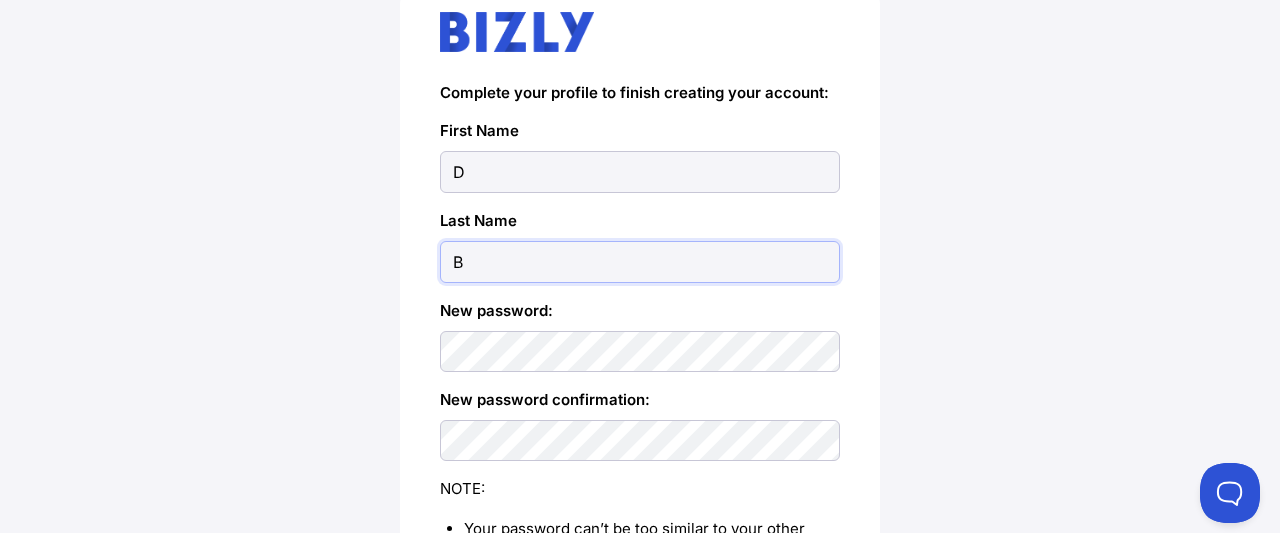type on "B" 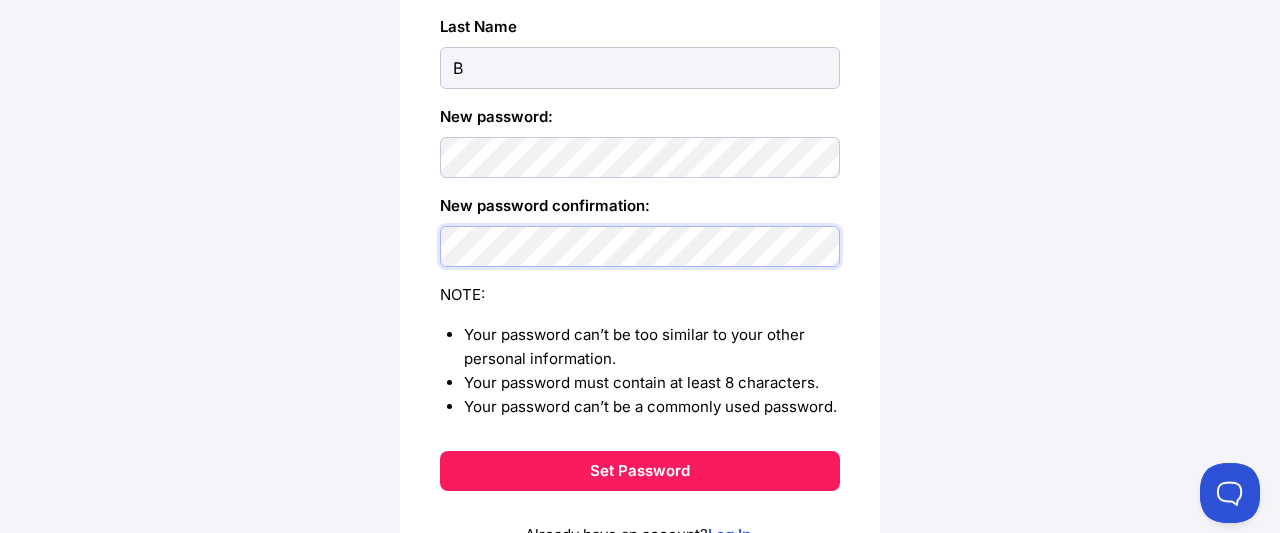 scroll, scrollTop: 416, scrollLeft: 0, axis: vertical 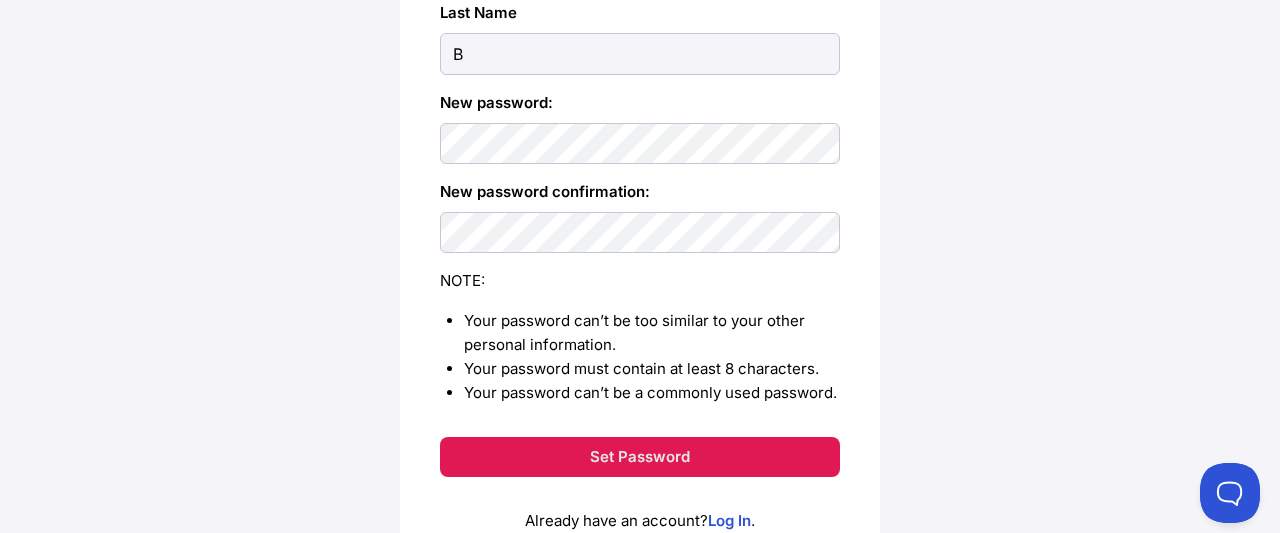 click on "Set Password" at bounding box center [640, 457] 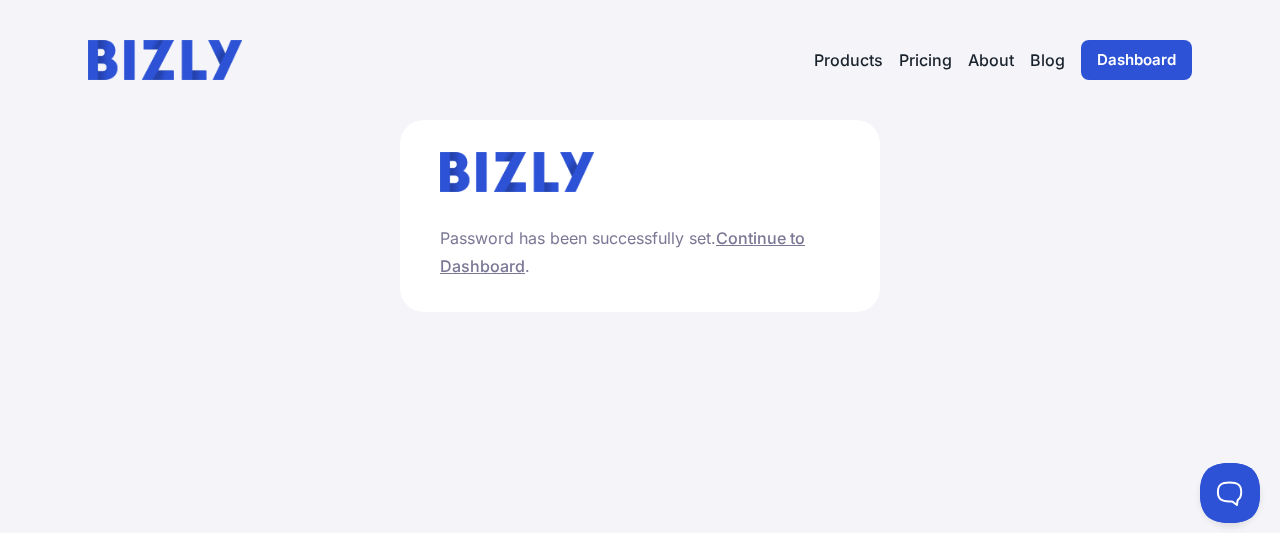 scroll, scrollTop: 0, scrollLeft: 0, axis: both 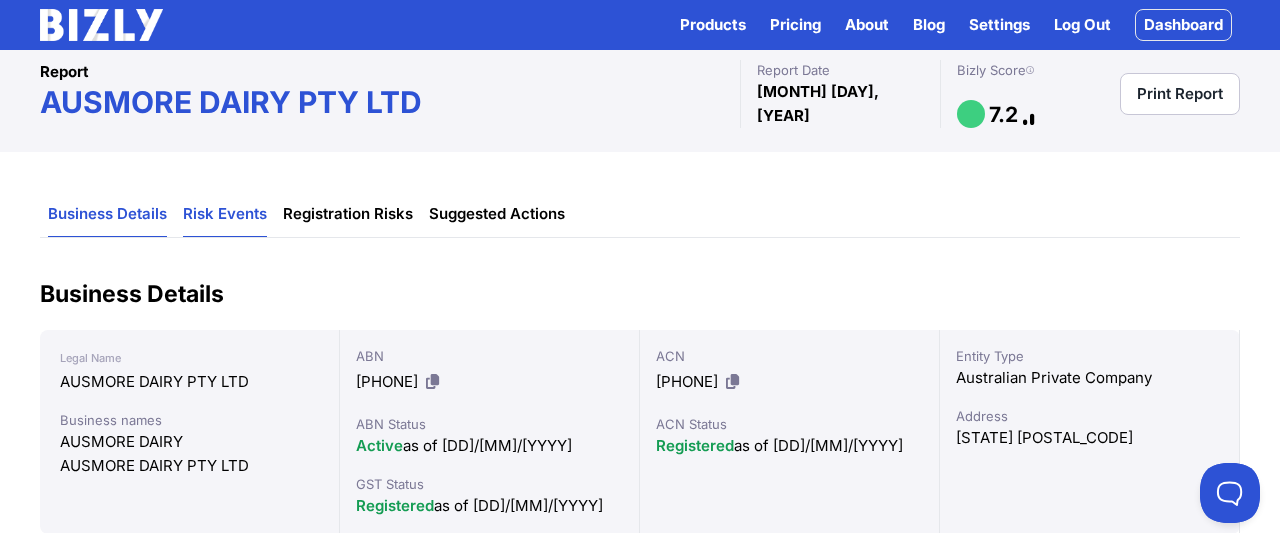 click on "Risk Events" at bounding box center (225, 214) 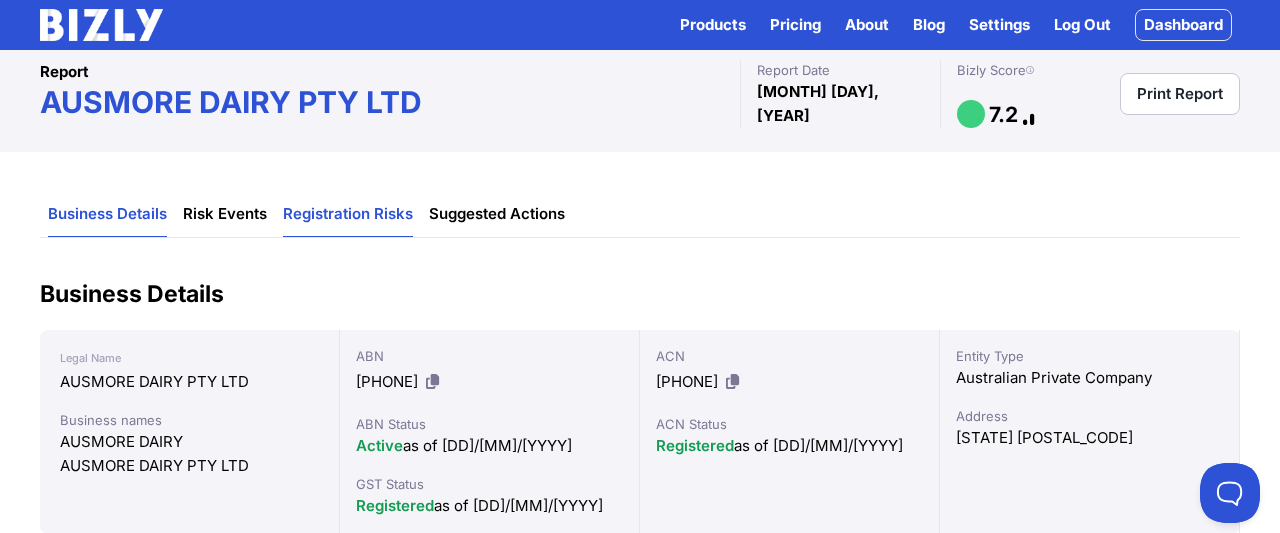 click on "Registration Risks" at bounding box center (348, 214) 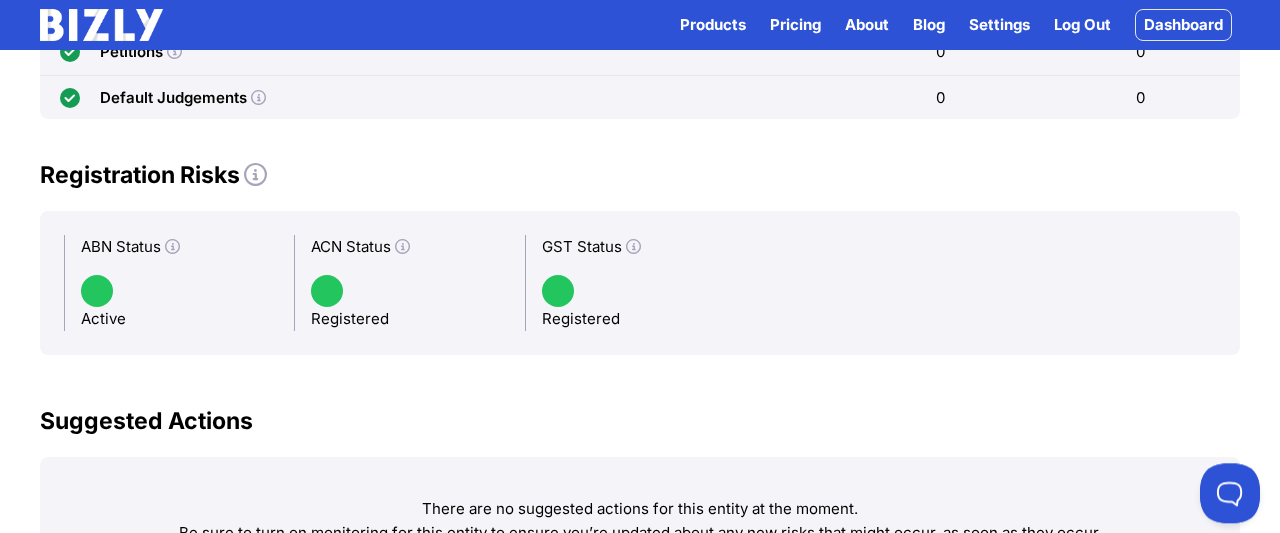 scroll, scrollTop: 1222, scrollLeft: 0, axis: vertical 